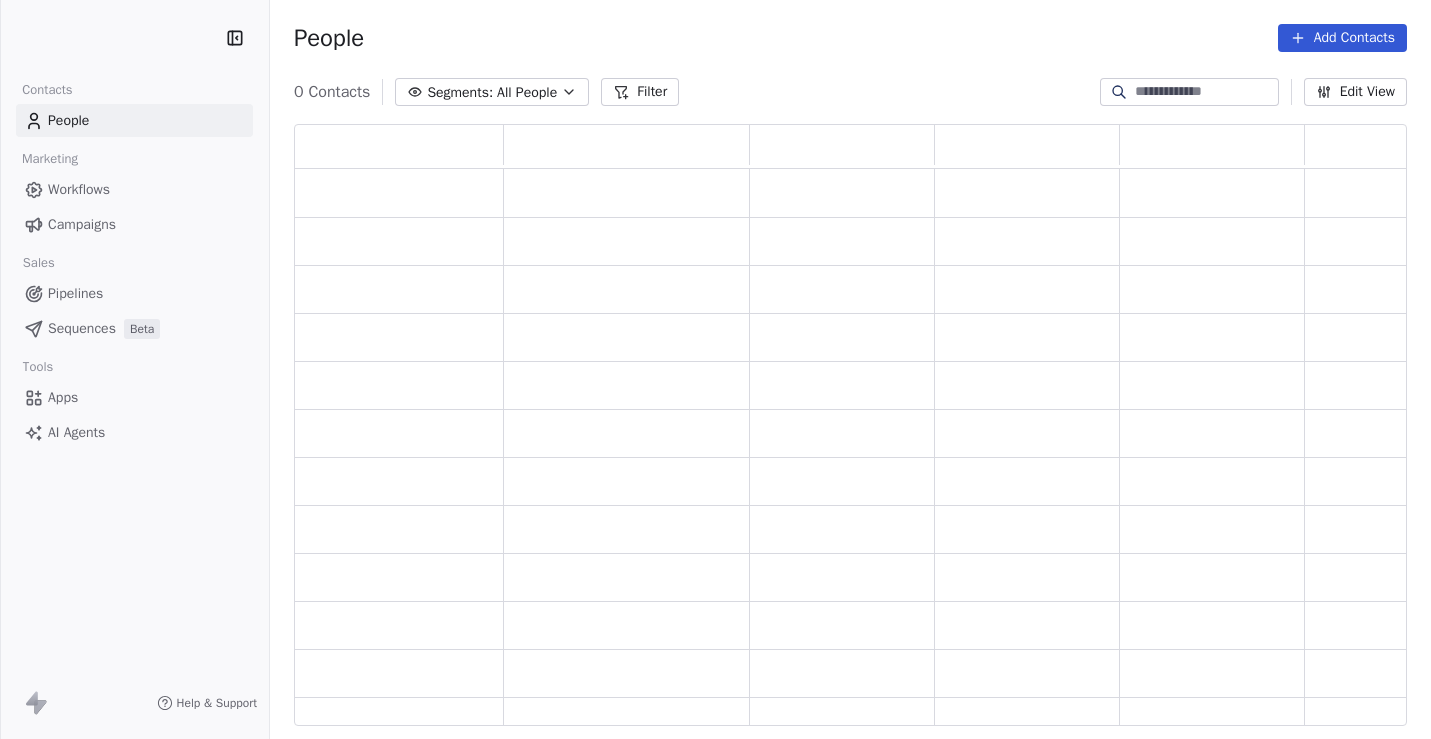 scroll, scrollTop: 0, scrollLeft: 0, axis: both 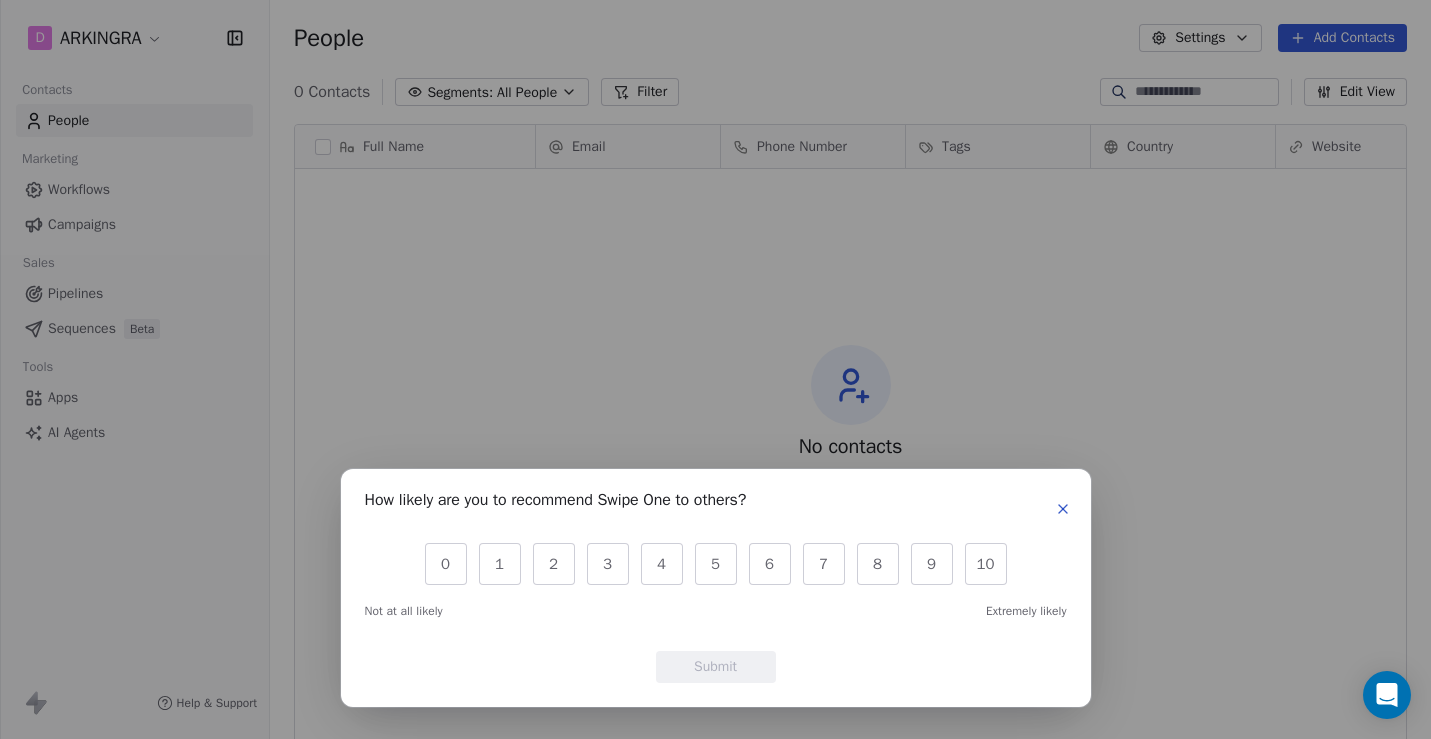 click 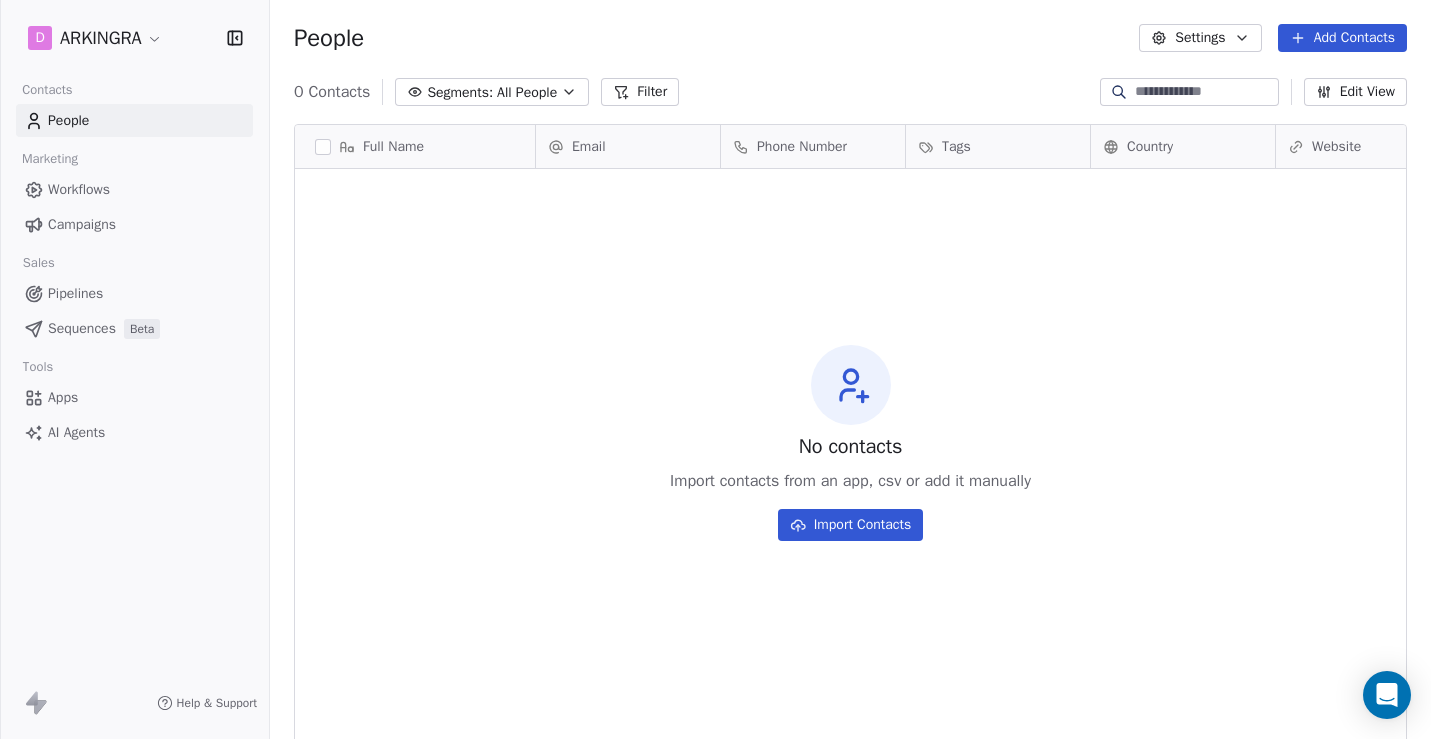 click on "[USERNAME]@example.com Contacts People Marketing Workflows Campaigns Sales Pipelines Sequences Beta Tools Apps AI Agents Help & Support People Settings  Add Contacts 0 Contacts Segments: All People Filter  Edit View Tag Add to Sequence Export Full Name Email Phone Number Tags Country Website Job Title Status Contact Source
To pick up a draggable item, press the space bar.
While dragging, use the arrow keys to move the item.
Press space again to drop the item in its new position, or press escape to cancel.
No contacts Import contacts from an app, csv or add it manually   Import Contacts" at bounding box center (715, 369) 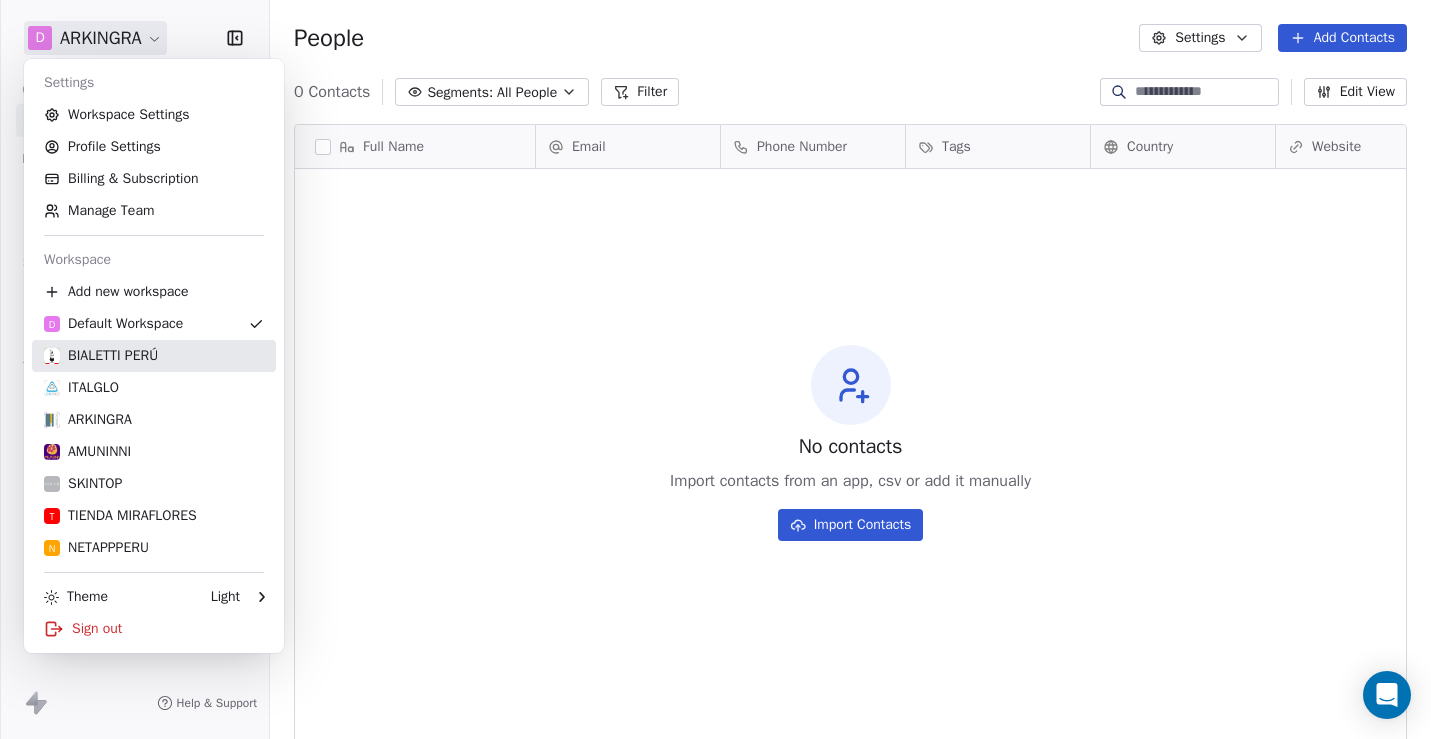 click on "BIALETTI PERÚ" at bounding box center [101, 356] 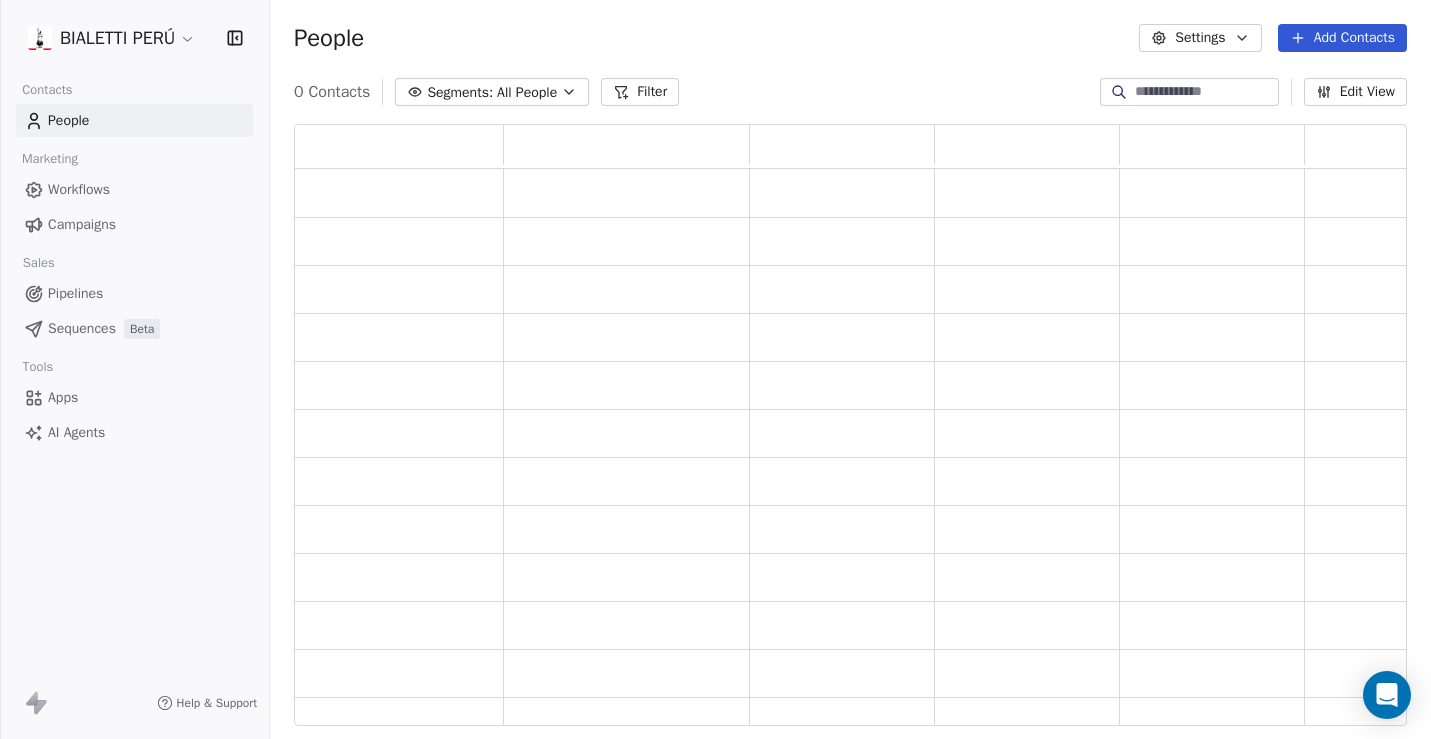 scroll, scrollTop: 0, scrollLeft: 1, axis: horizontal 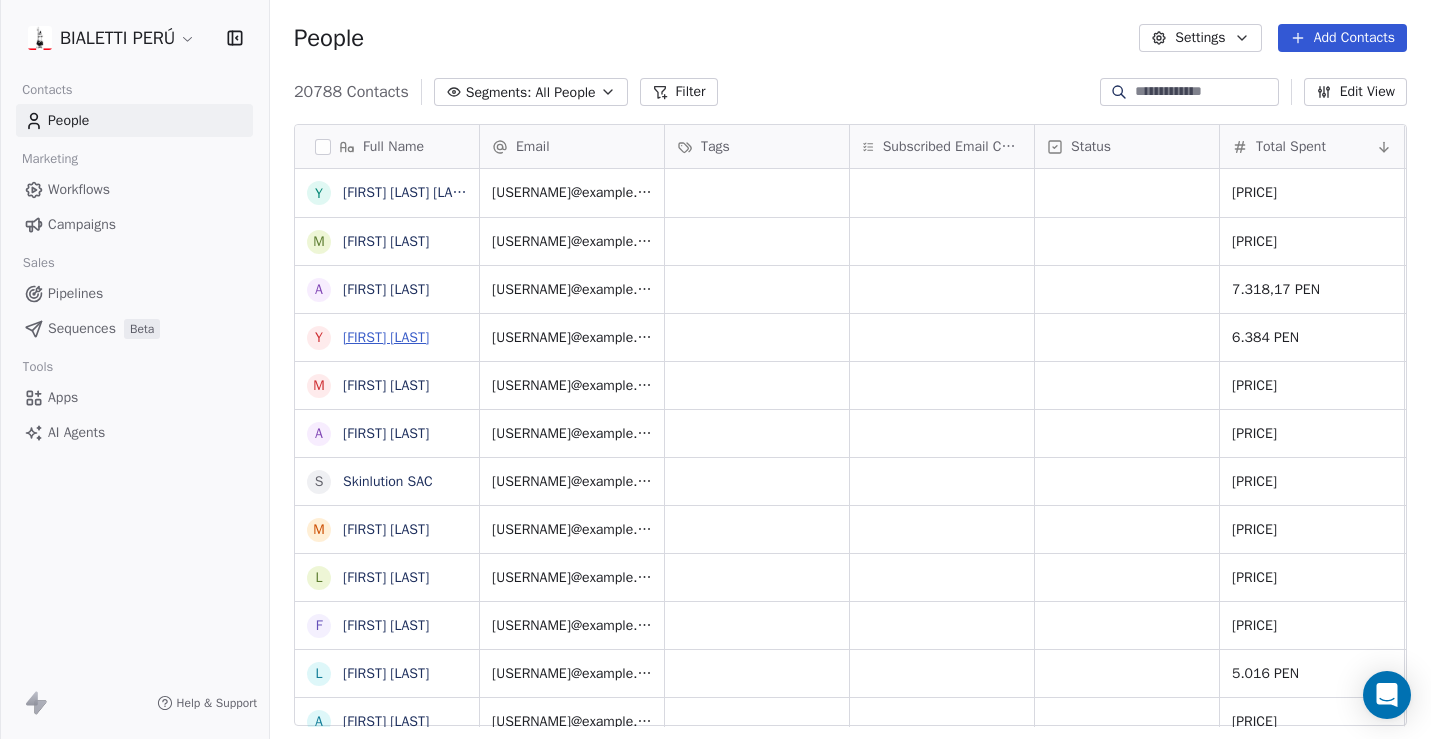 click on "[FIRST] [LAST]" at bounding box center [386, 337] 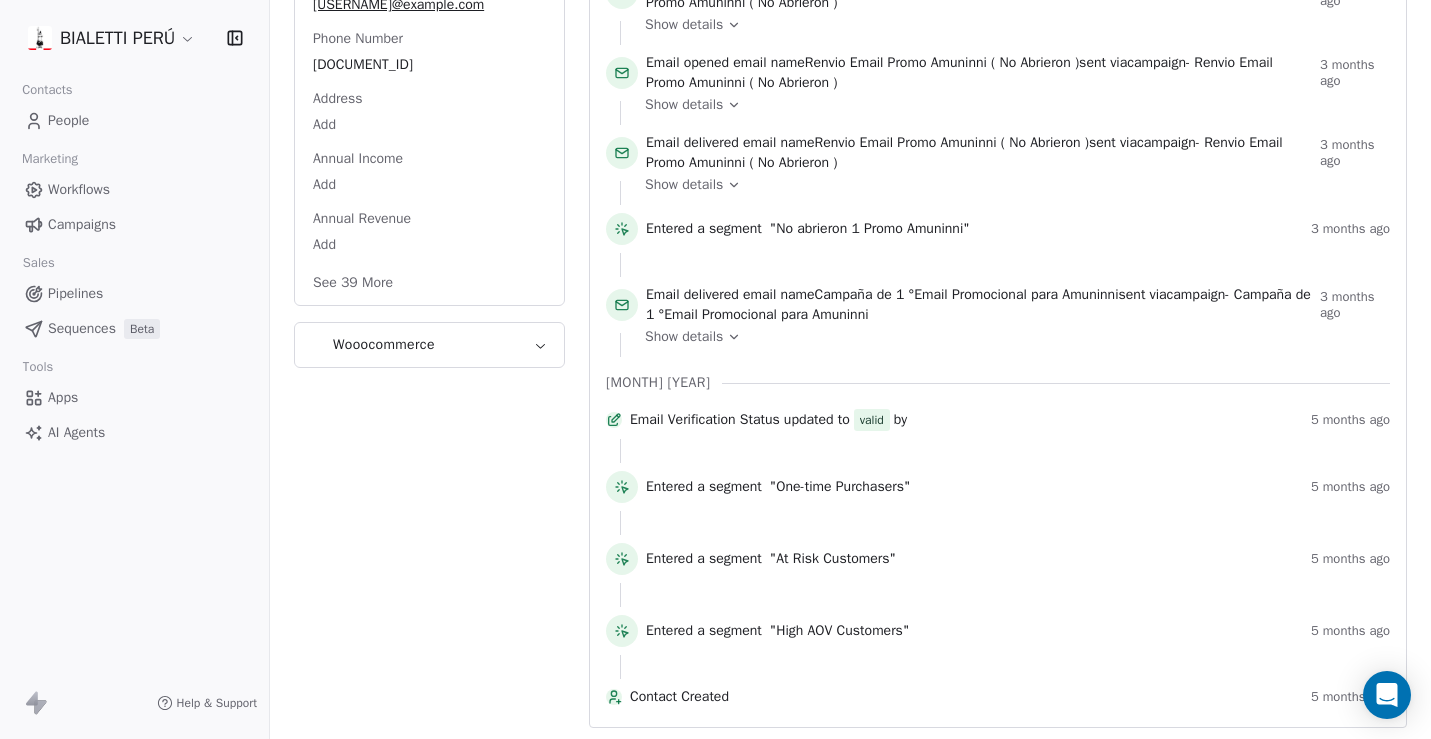 scroll, scrollTop: 453, scrollLeft: 0, axis: vertical 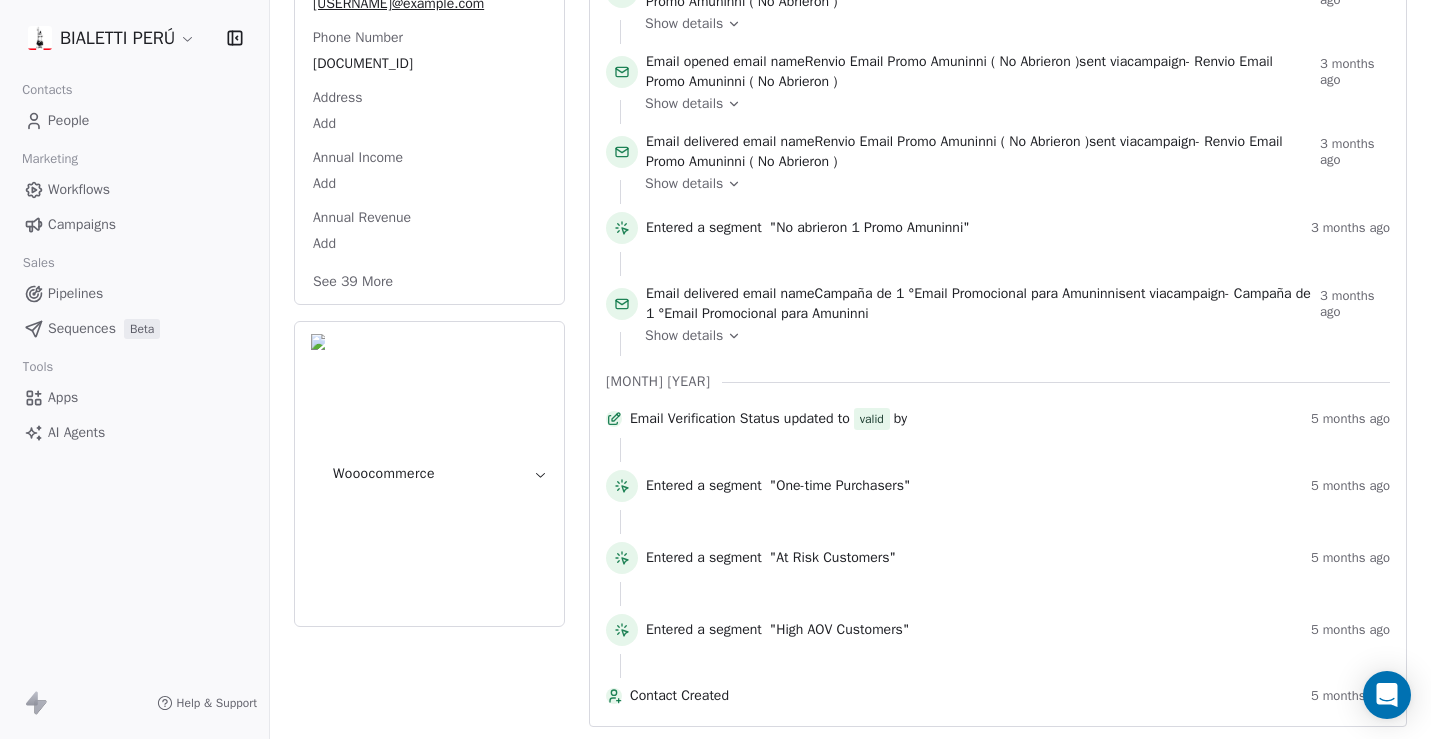 click on "Wooocommerce" at bounding box center [429, 474] 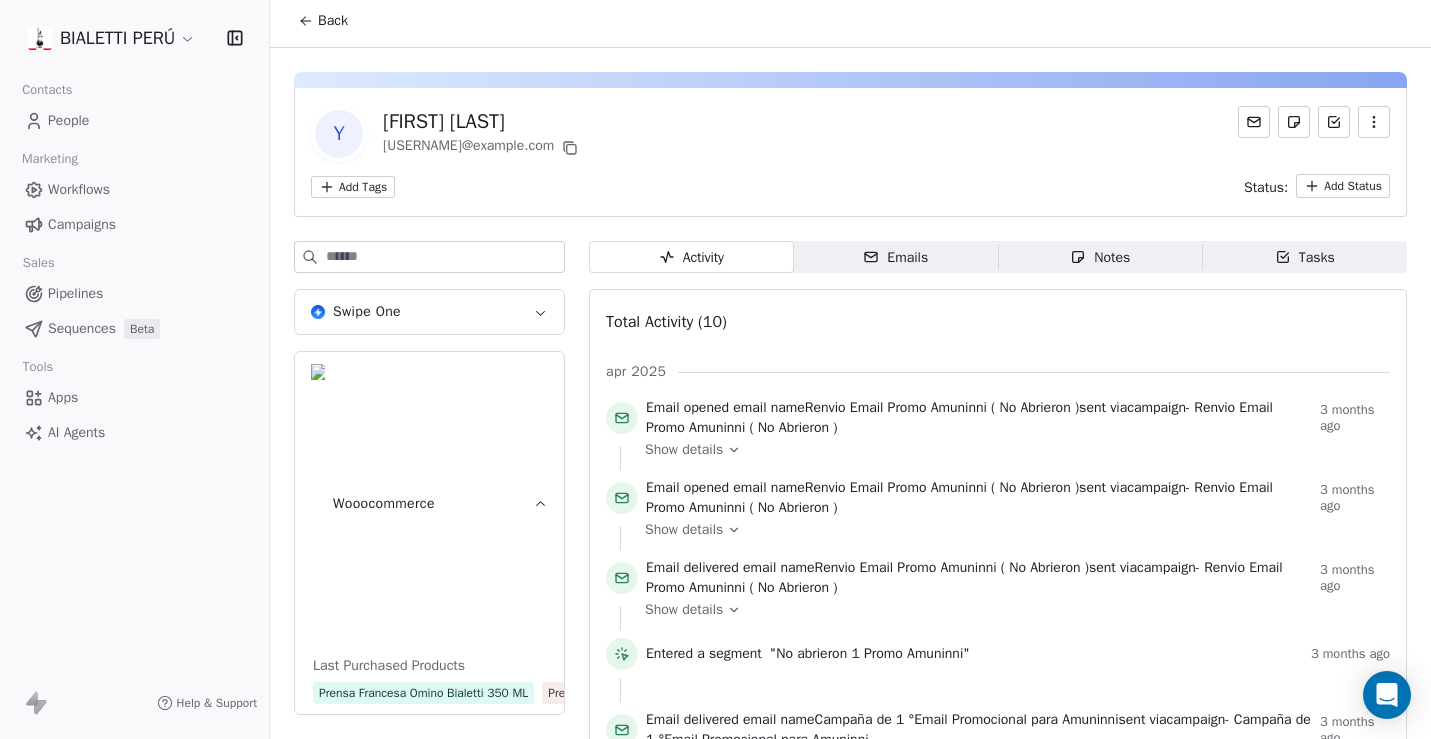 scroll, scrollTop: 0, scrollLeft: 0, axis: both 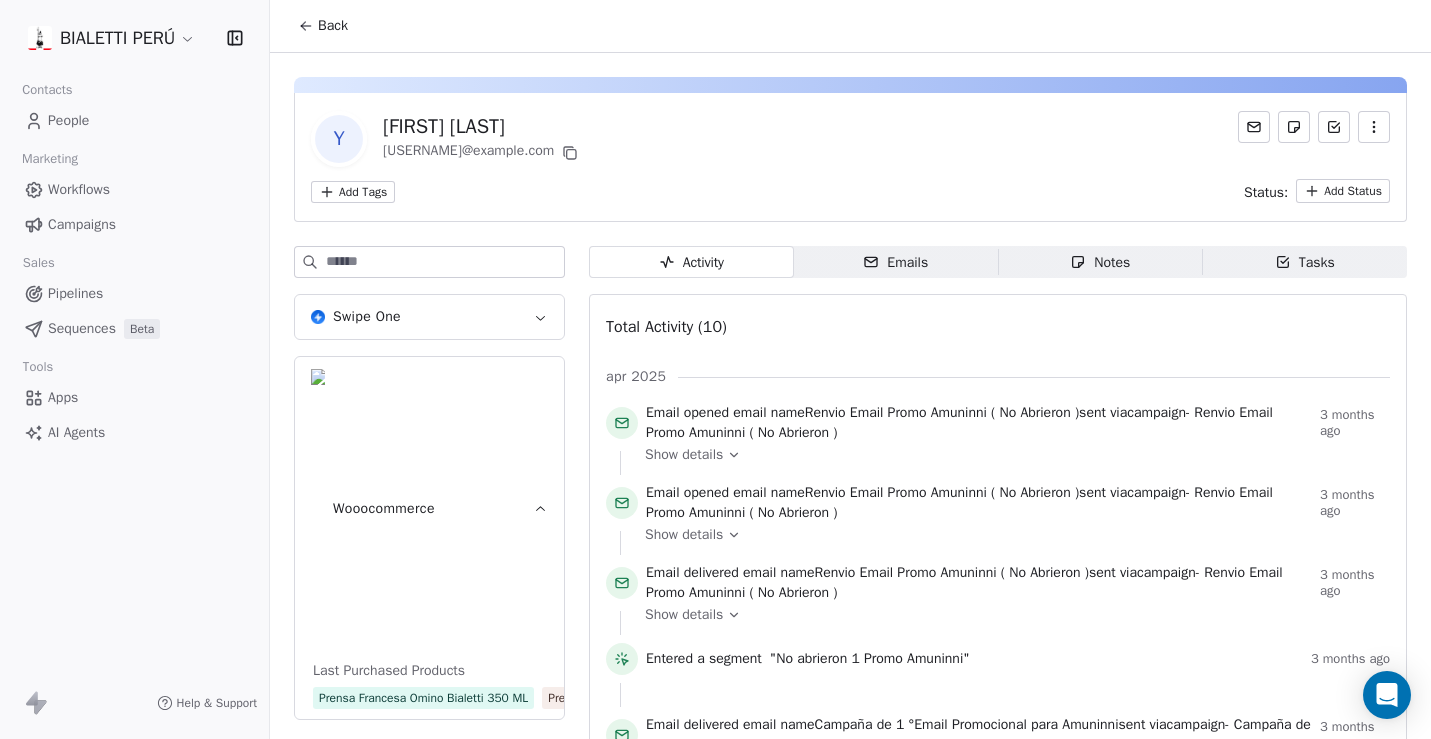 drag, startPoint x: 498, startPoint y: 439, endPoint x: 427, endPoint y: 439, distance: 71 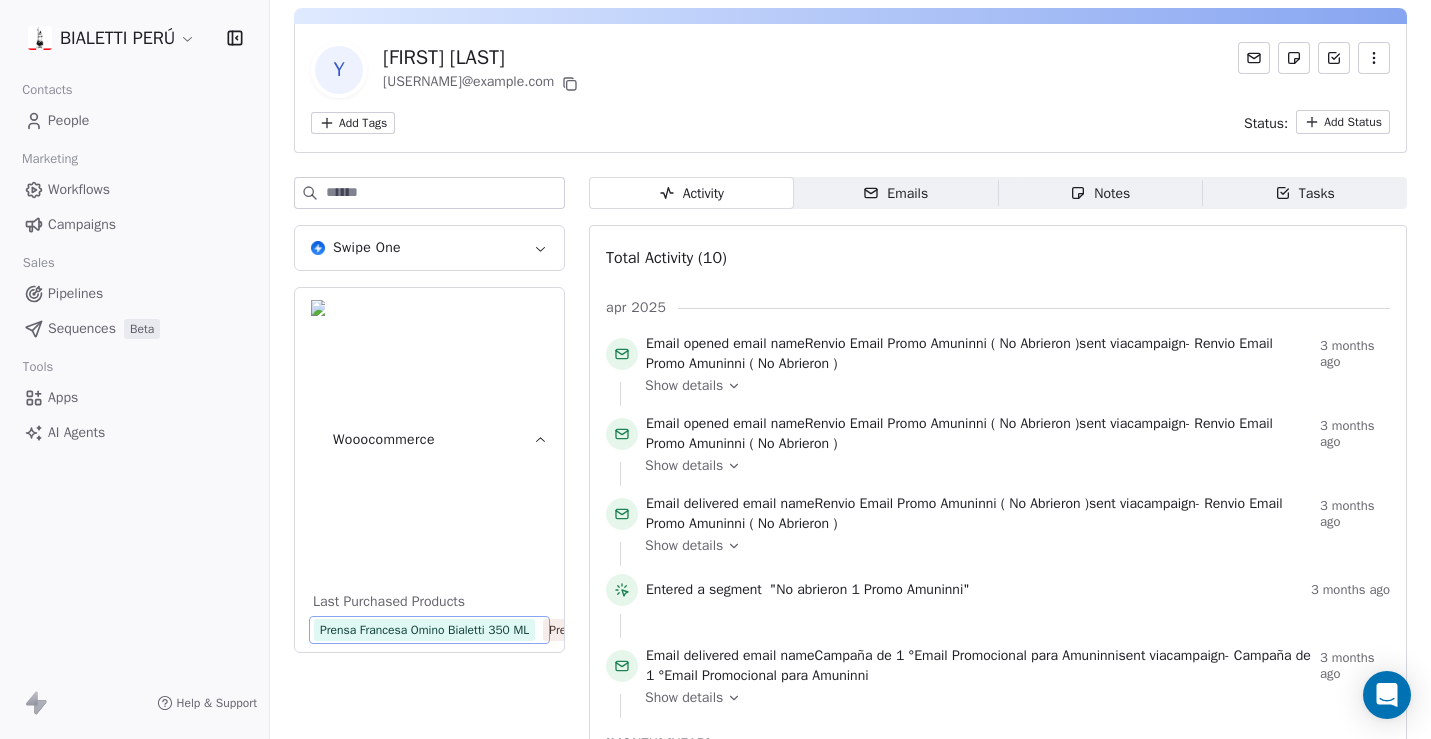 drag, startPoint x: 499, startPoint y: 438, endPoint x: 460, endPoint y: 438, distance: 39 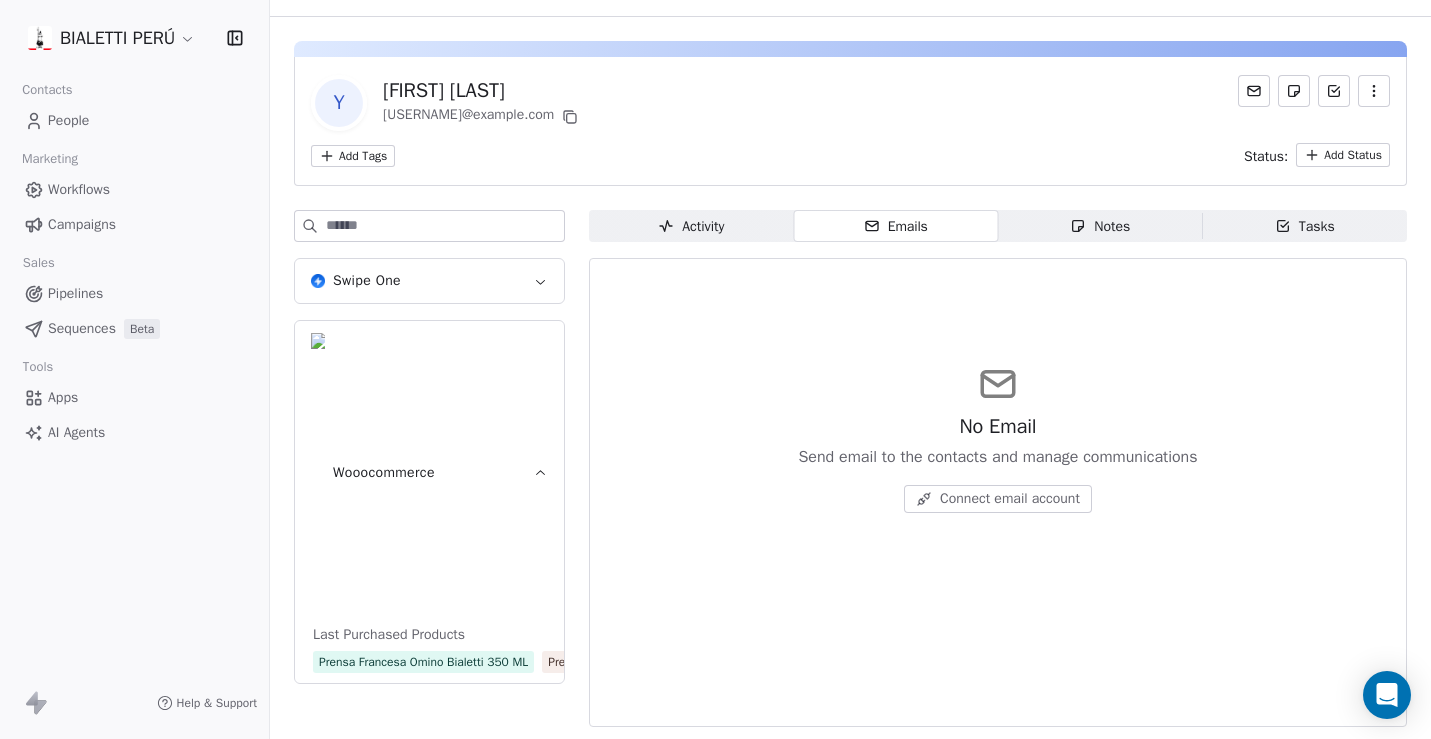 scroll, scrollTop: 36, scrollLeft: 0, axis: vertical 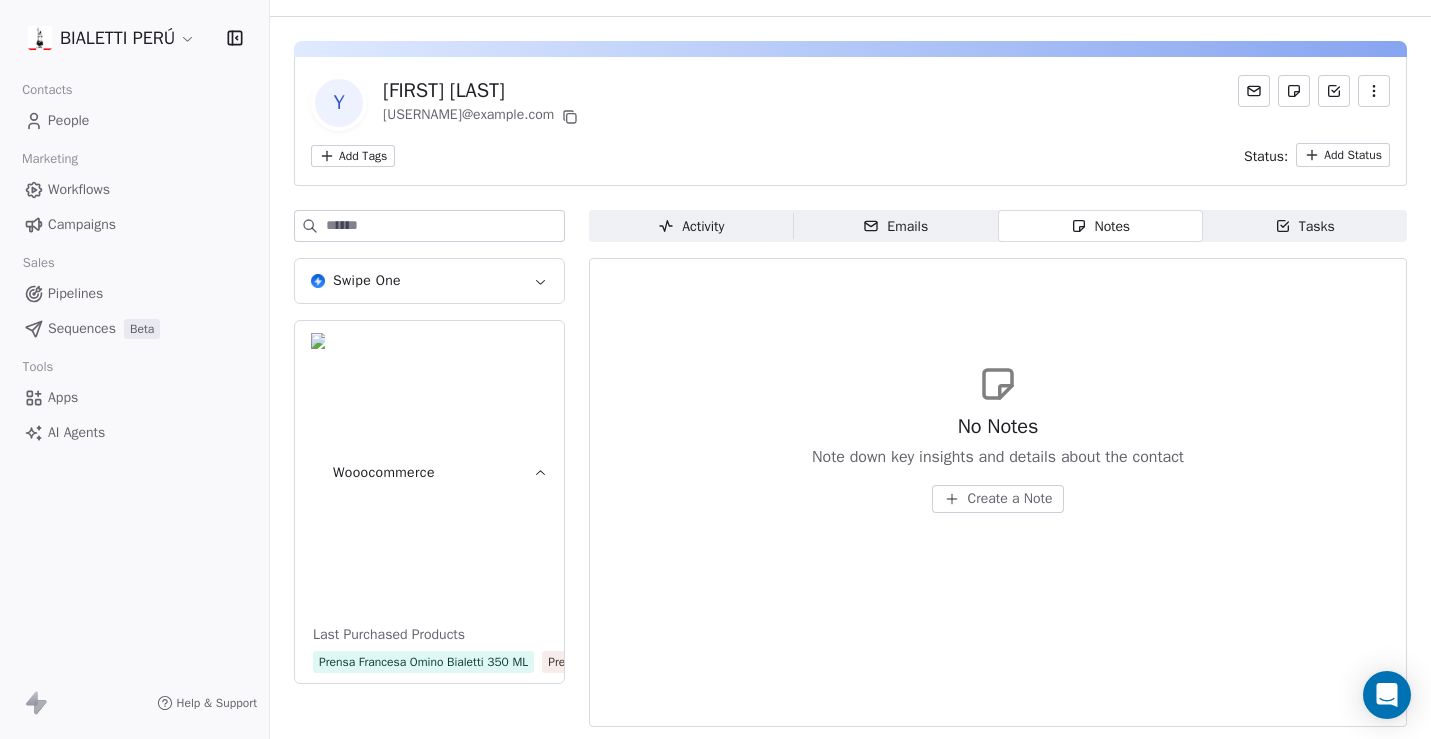 click 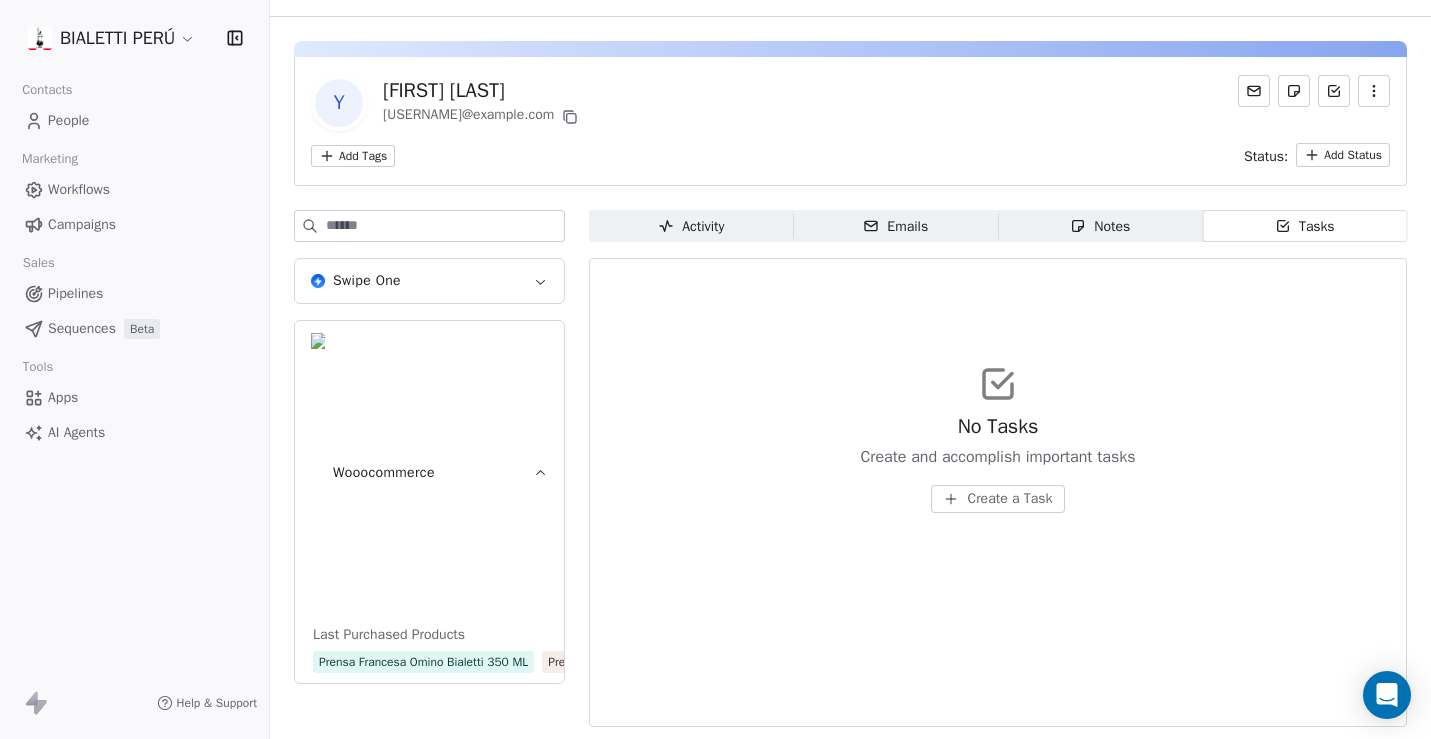click on "People" at bounding box center (68, 120) 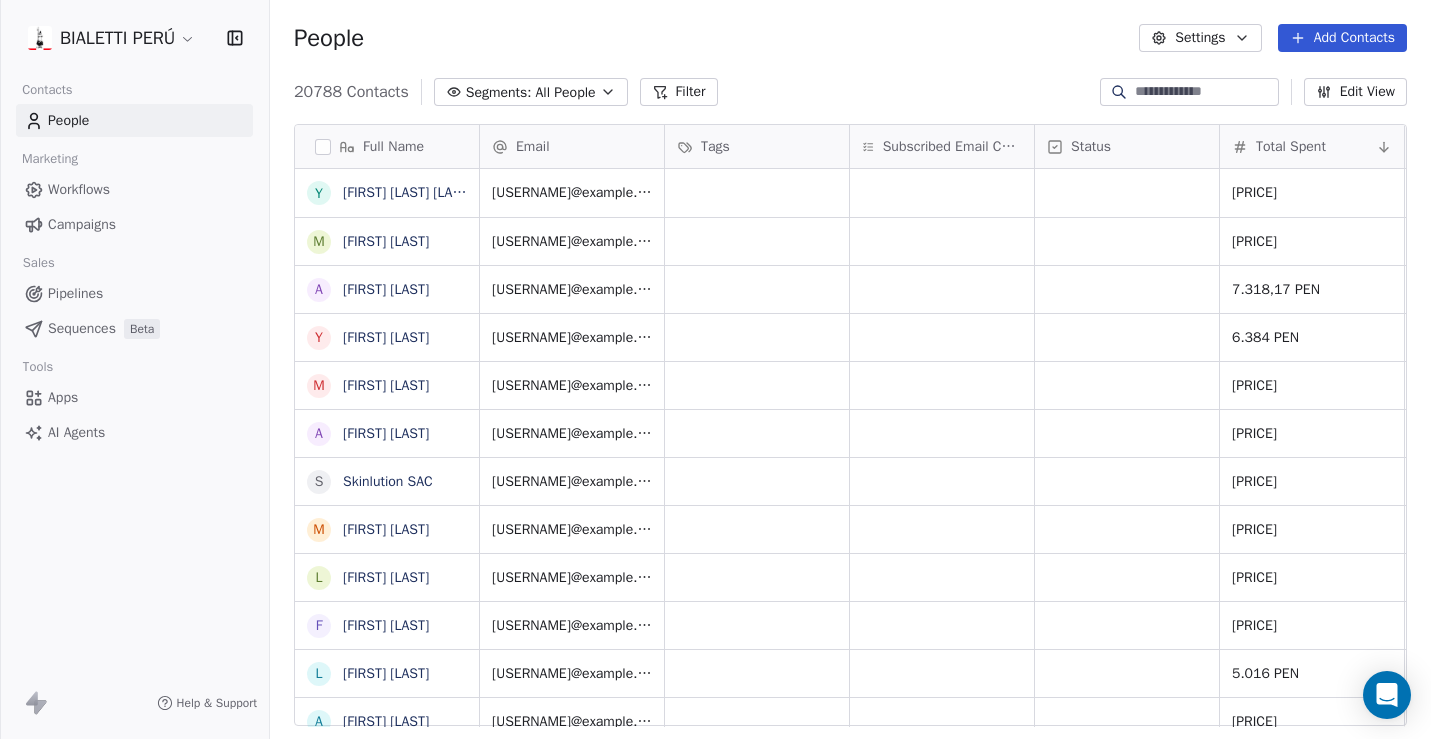 scroll, scrollTop: 0, scrollLeft: 0, axis: both 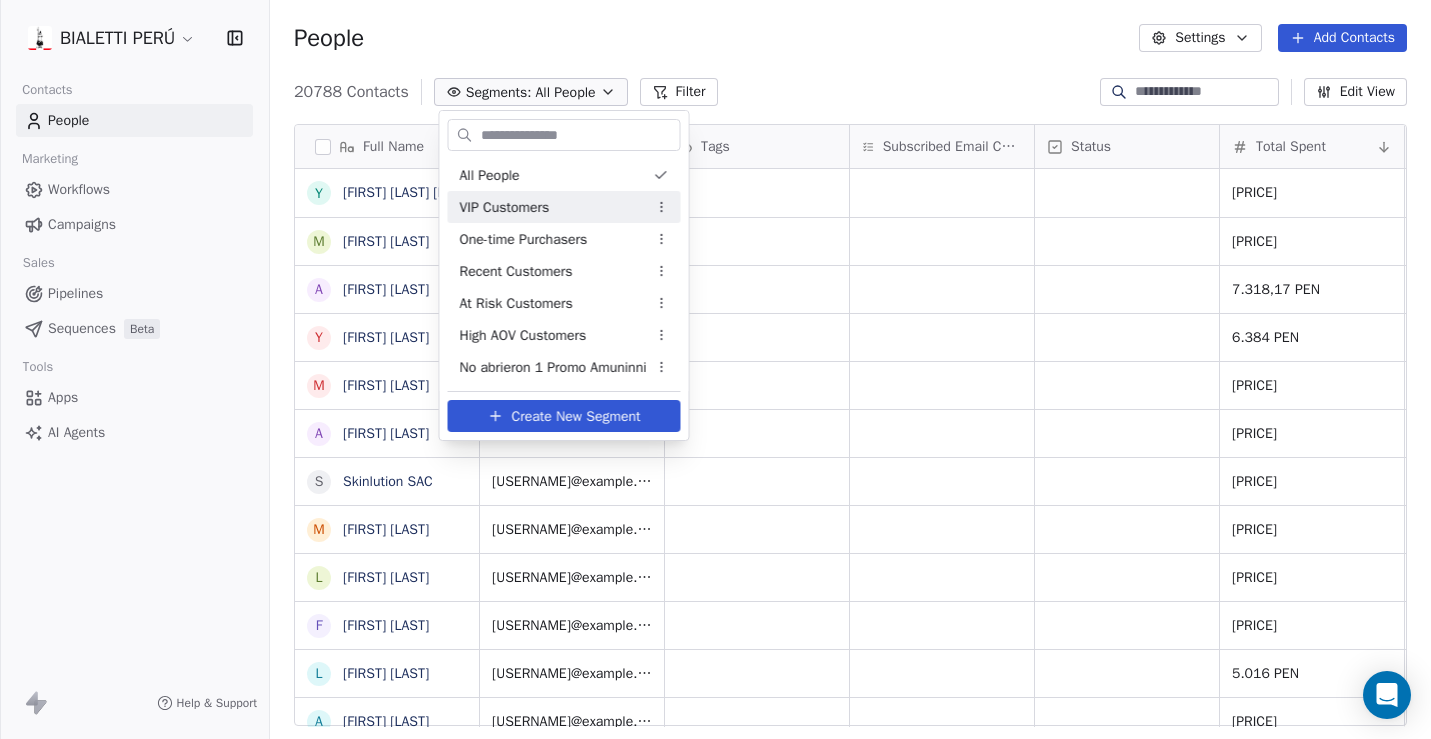 click on "VIP Customers" at bounding box center (505, 207) 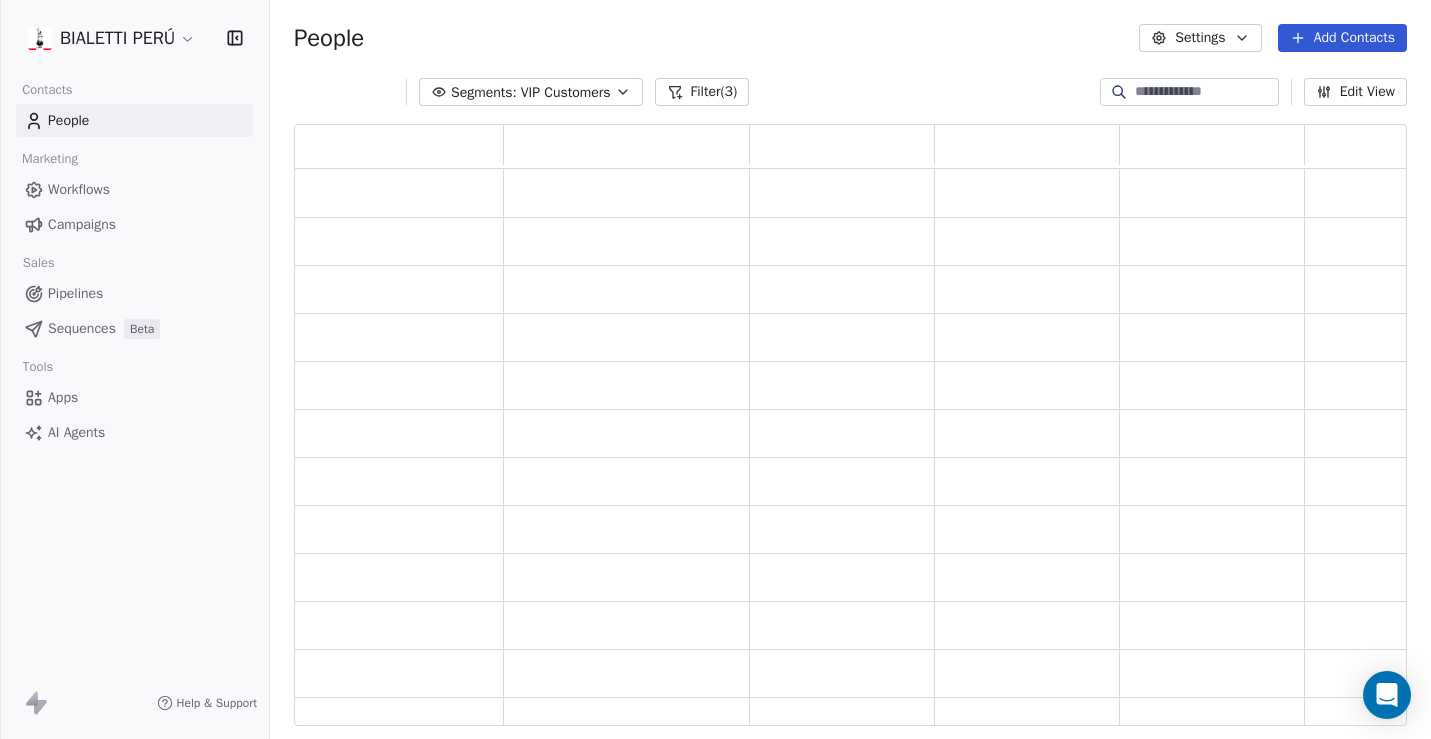 scroll, scrollTop: 0, scrollLeft: 1, axis: horizontal 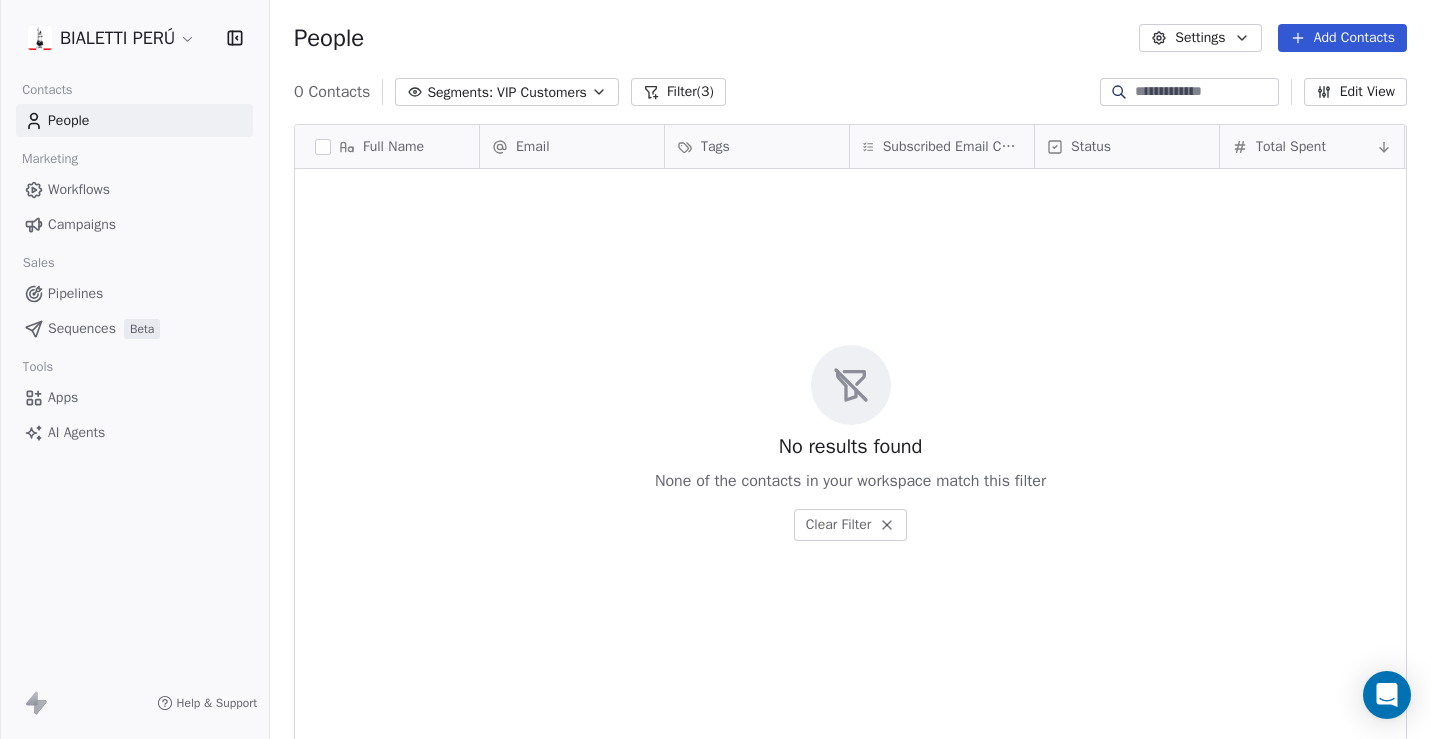 click 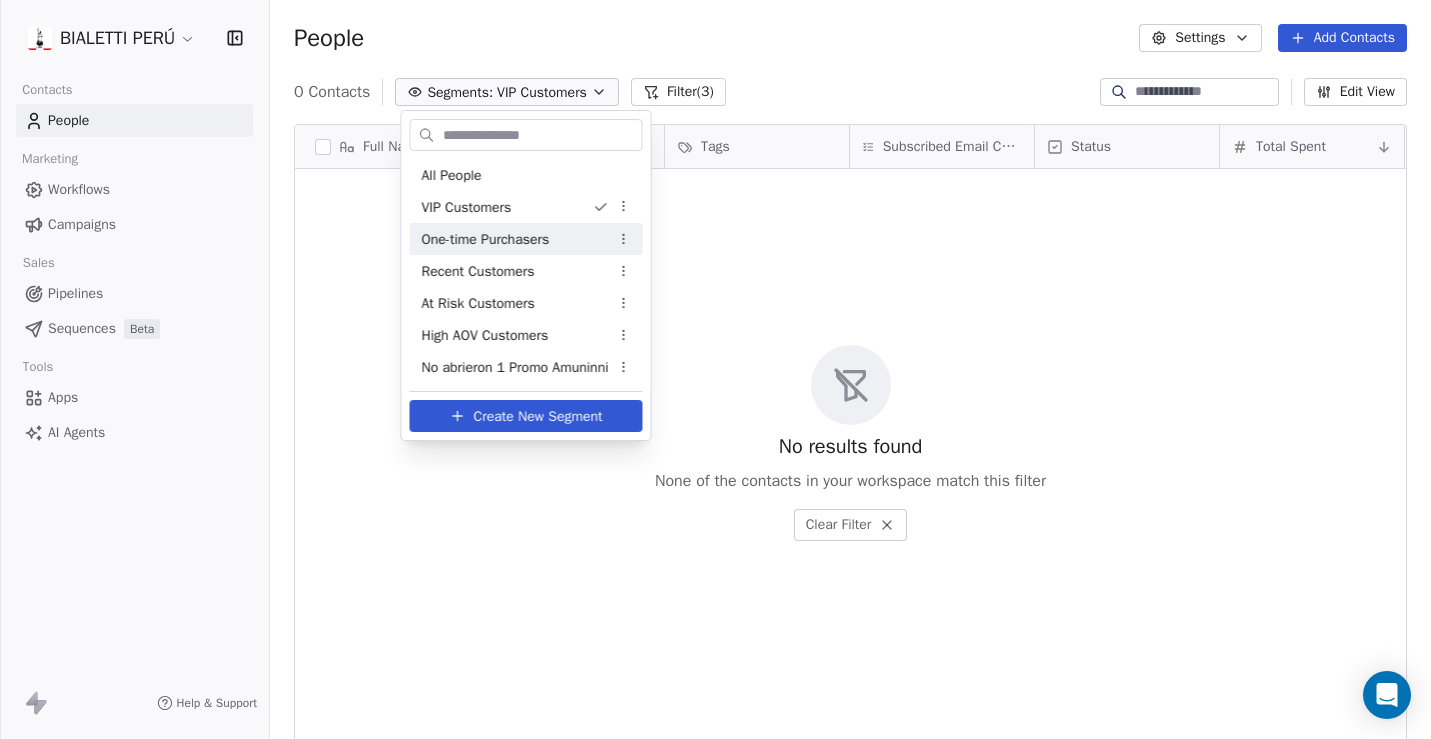 click on "One-time Purchasers" at bounding box center (486, 239) 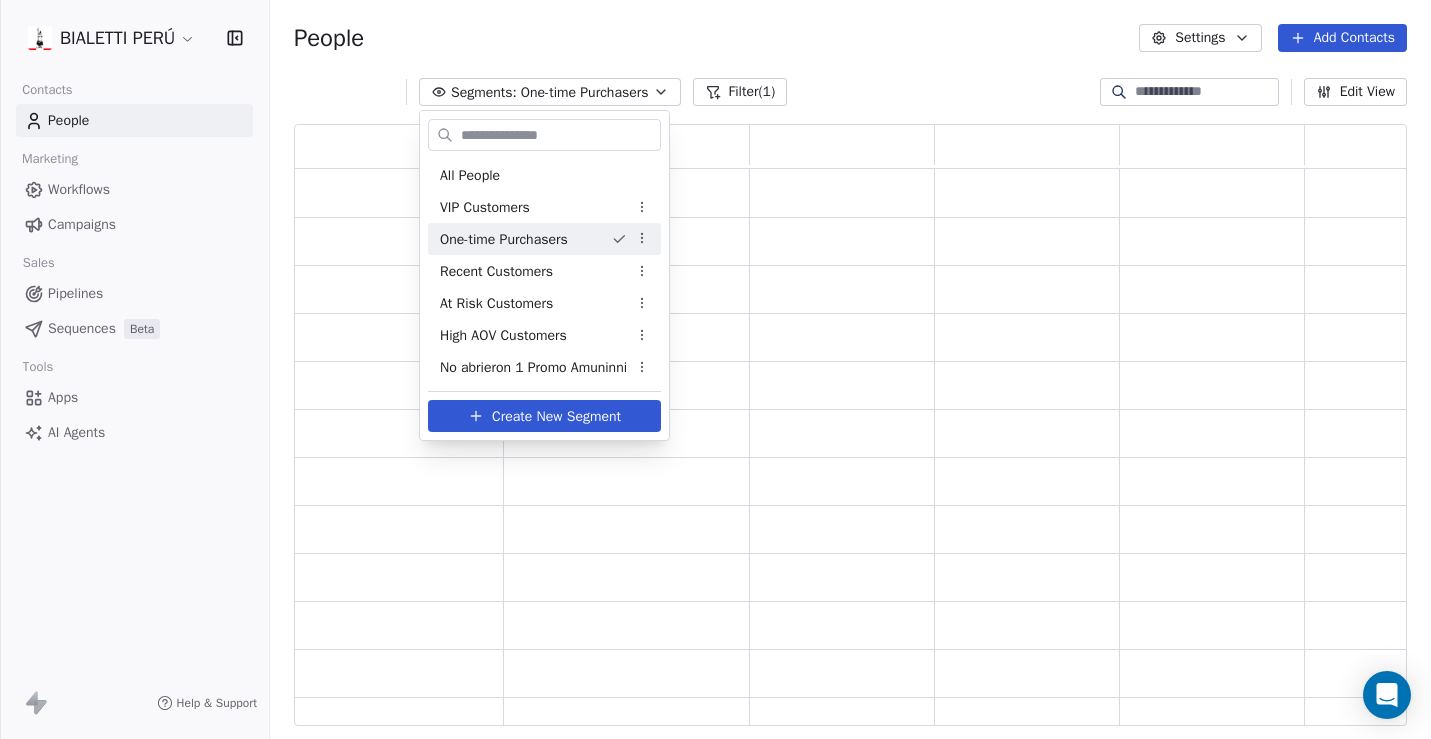 scroll, scrollTop: 0, scrollLeft: 1, axis: horizontal 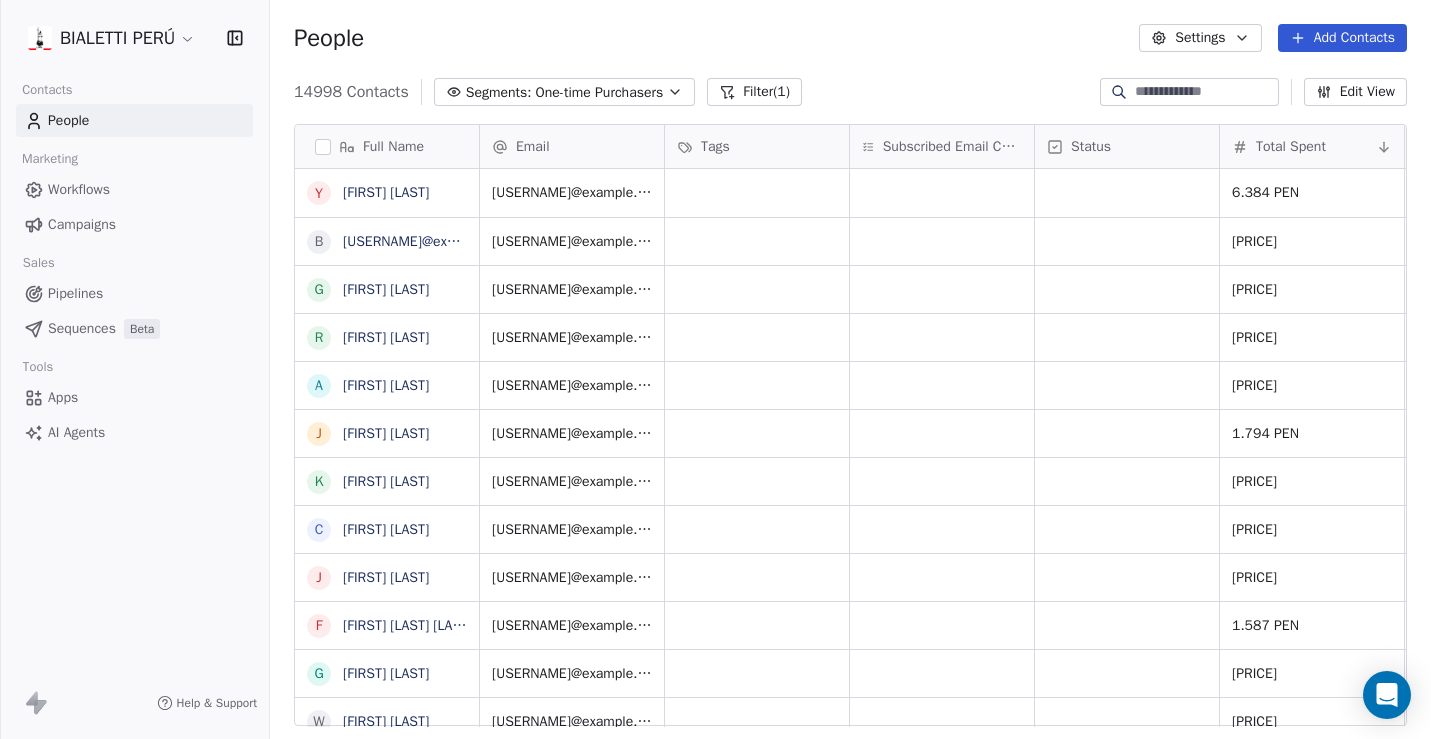 click on "One-time Purchasers" at bounding box center [599, 92] 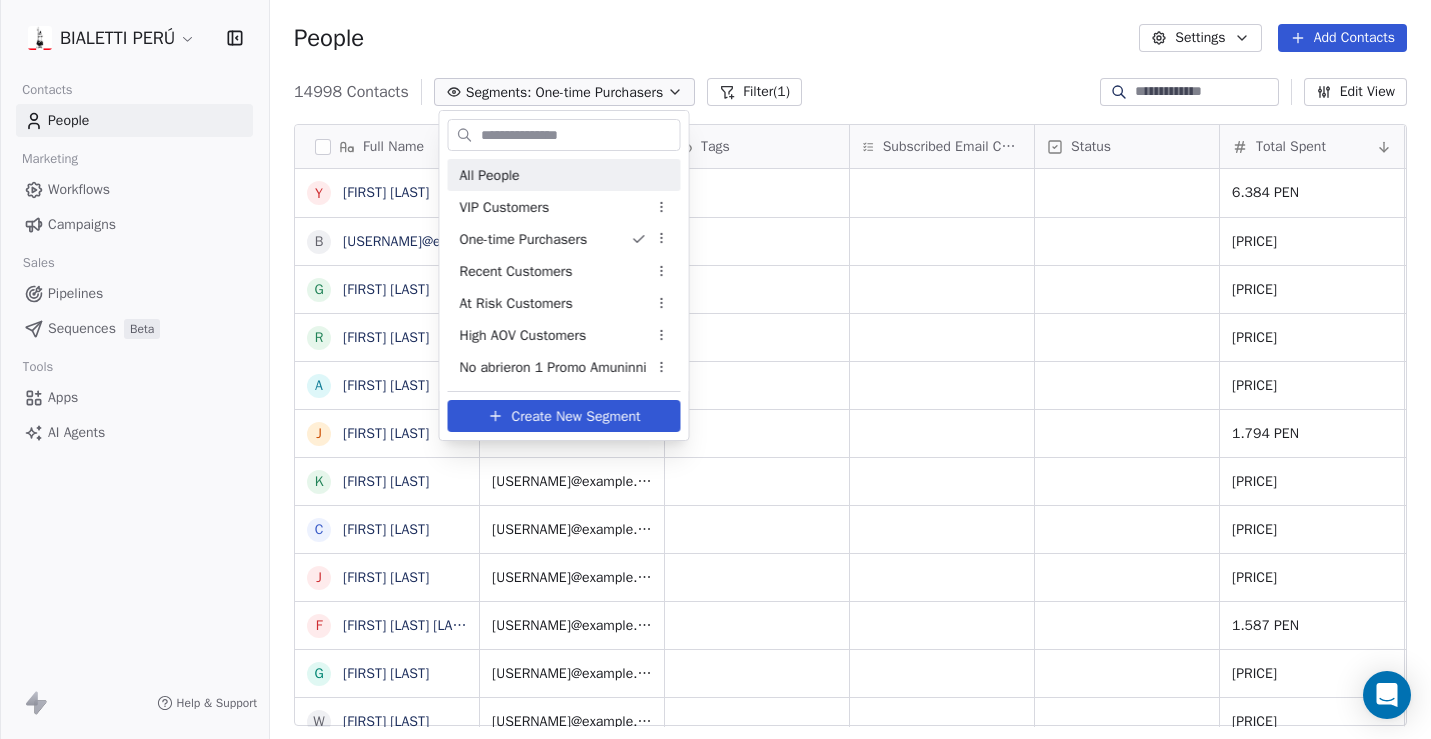 click on "All People" at bounding box center [490, 175] 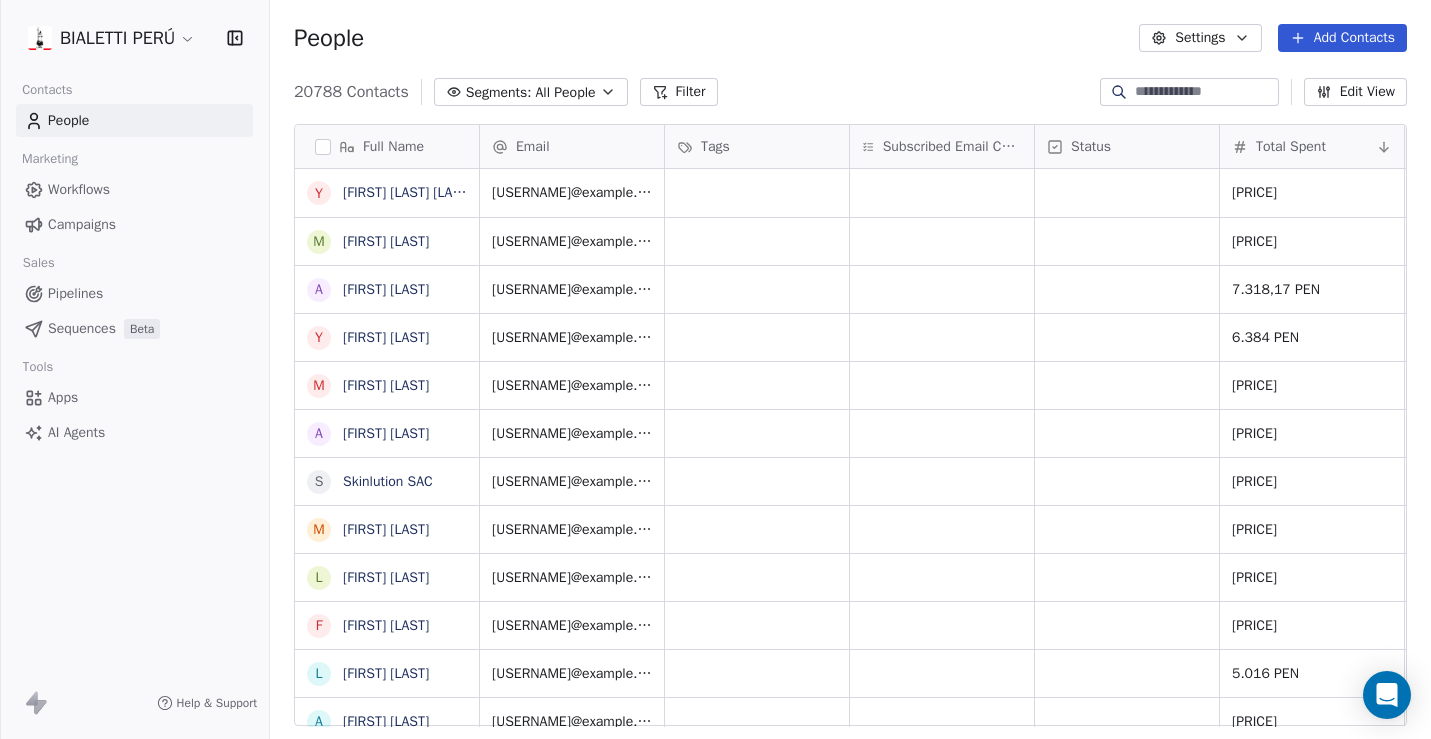 click on "Workflows" at bounding box center (79, 189) 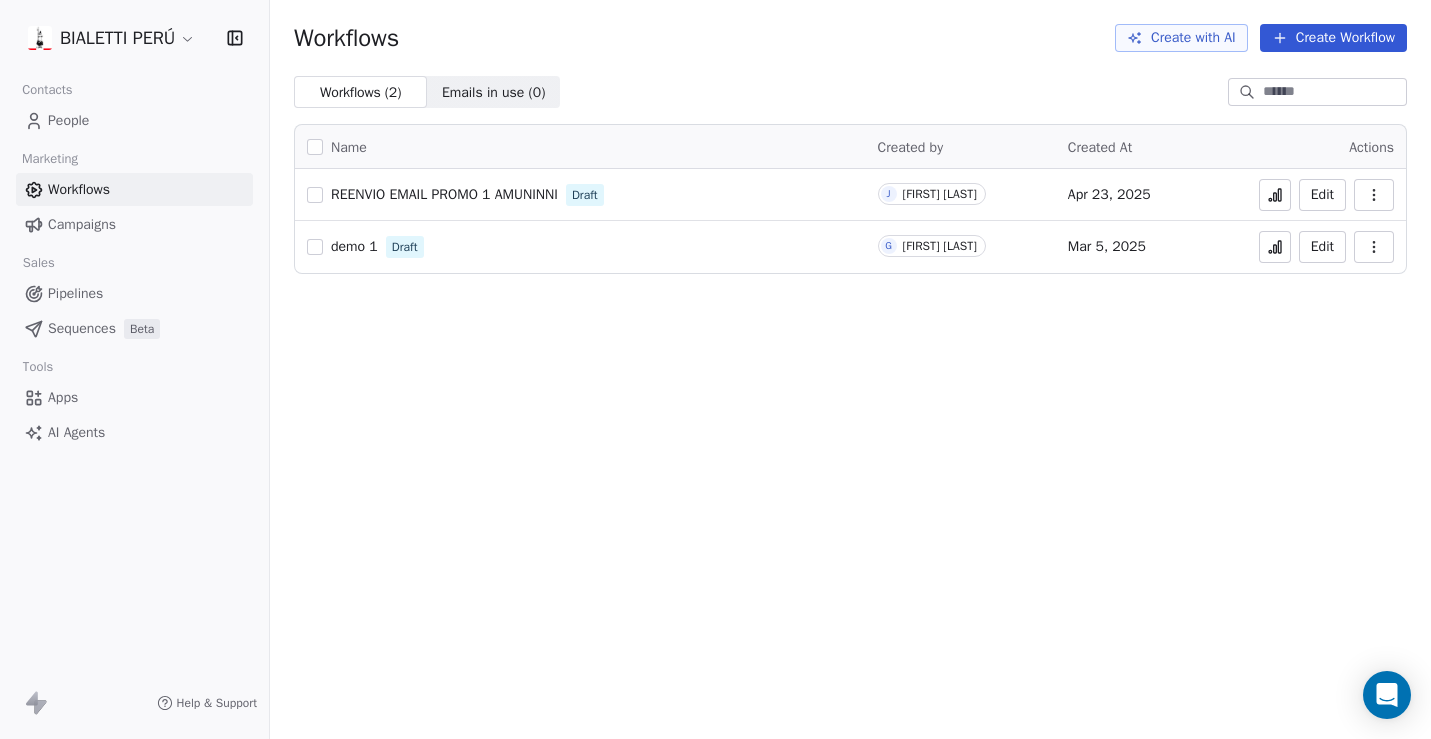 click on "Campaigns" at bounding box center (82, 224) 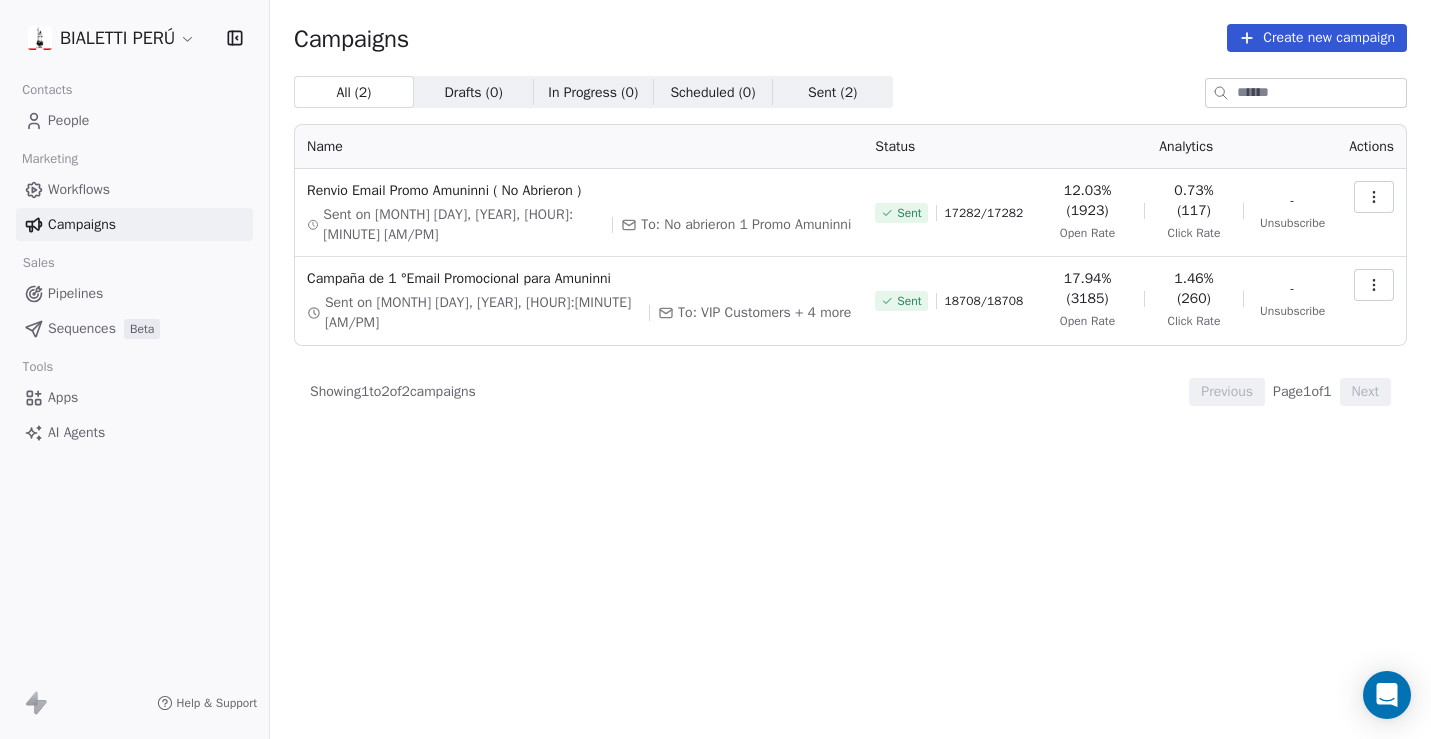 click on "Pipelines" at bounding box center (75, 293) 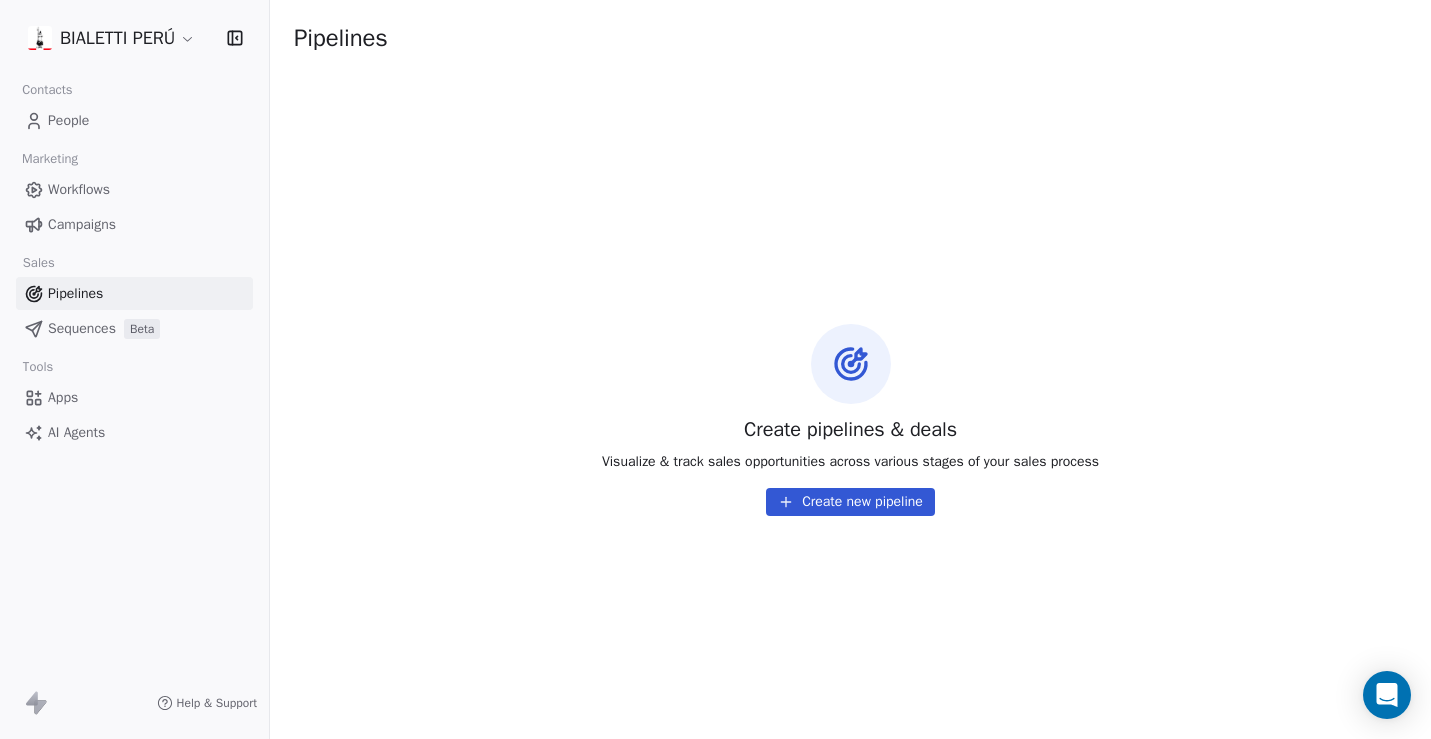 click on "Sequences" at bounding box center (82, 328) 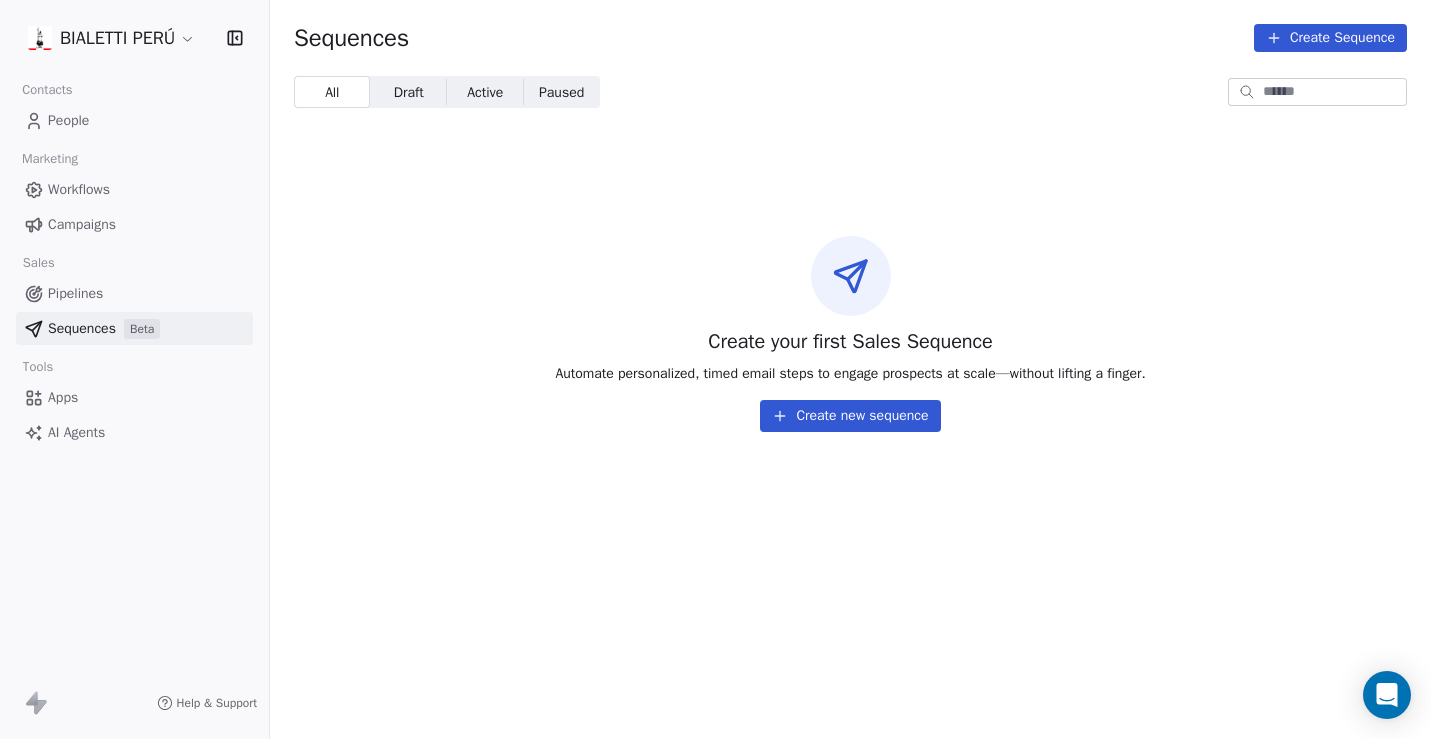 click on "AI Agents" at bounding box center (76, 432) 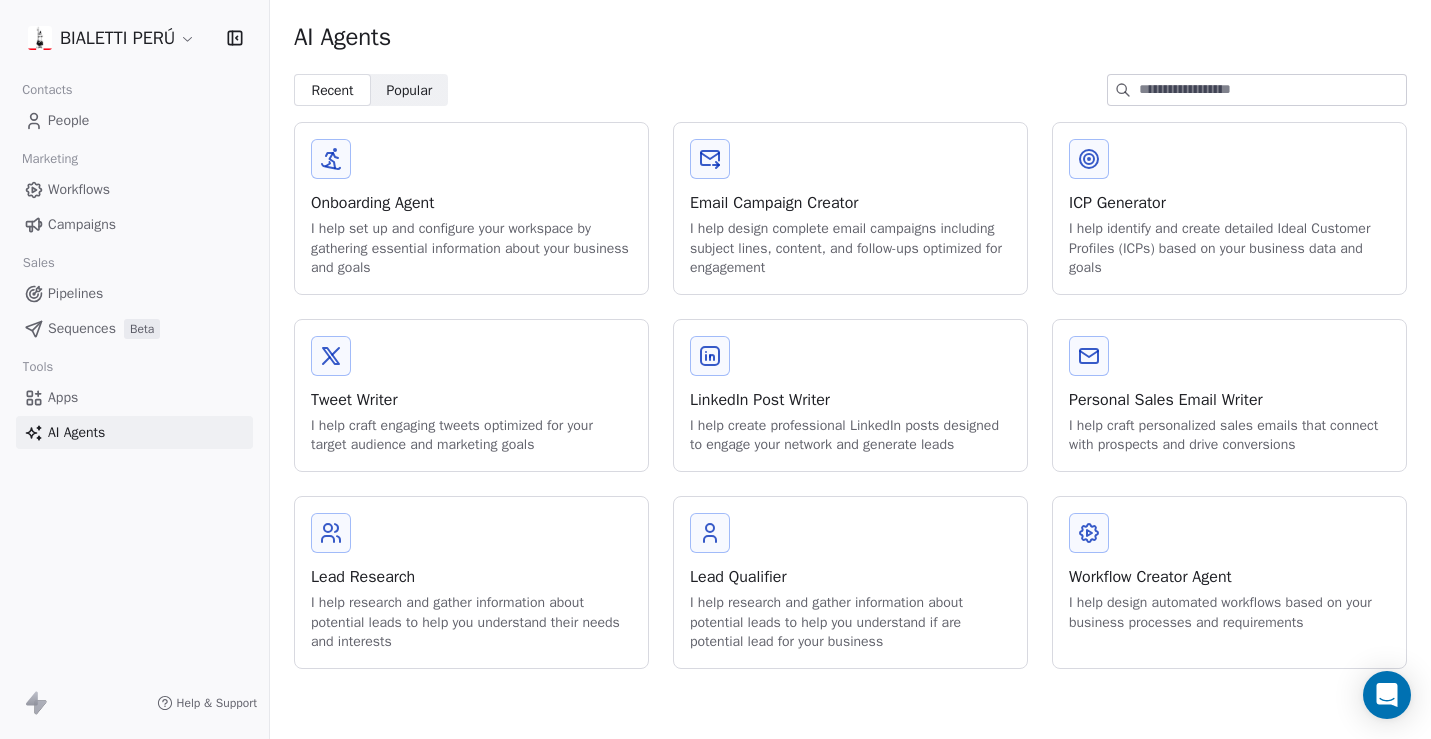 click on "[USERNAME]@example.com Contacts People Marketing Workflows Campaigns Sales Pipelines Sequences Beta Tools Apps AI Agents Help & Support AI Agents Recent Recent Popular Popular Onboarding Agent I help set up and configure your workspace by gathering essential information about your business and goals Email Campaign Creator I help design complete email campaigns including subject lines, content, and follow-ups optimized for engagement ICP Generator I help identify and create detailed Ideal Customer Profiles (ICPs) based on your business data and goals Tweet Writer I help craft engaging tweets optimized for your target audience and marketing goals LinkedIn Post Writer I help create professional LinkedIn posts designed to engage your network and generate leads Personal Sales Email Writer I help craft personalized sales emails that connect with prospects and drive conversions Lead Research I help research and gather information about potential leads to help you understand their needs and interests Lead Qualifier" at bounding box center [715, 369] 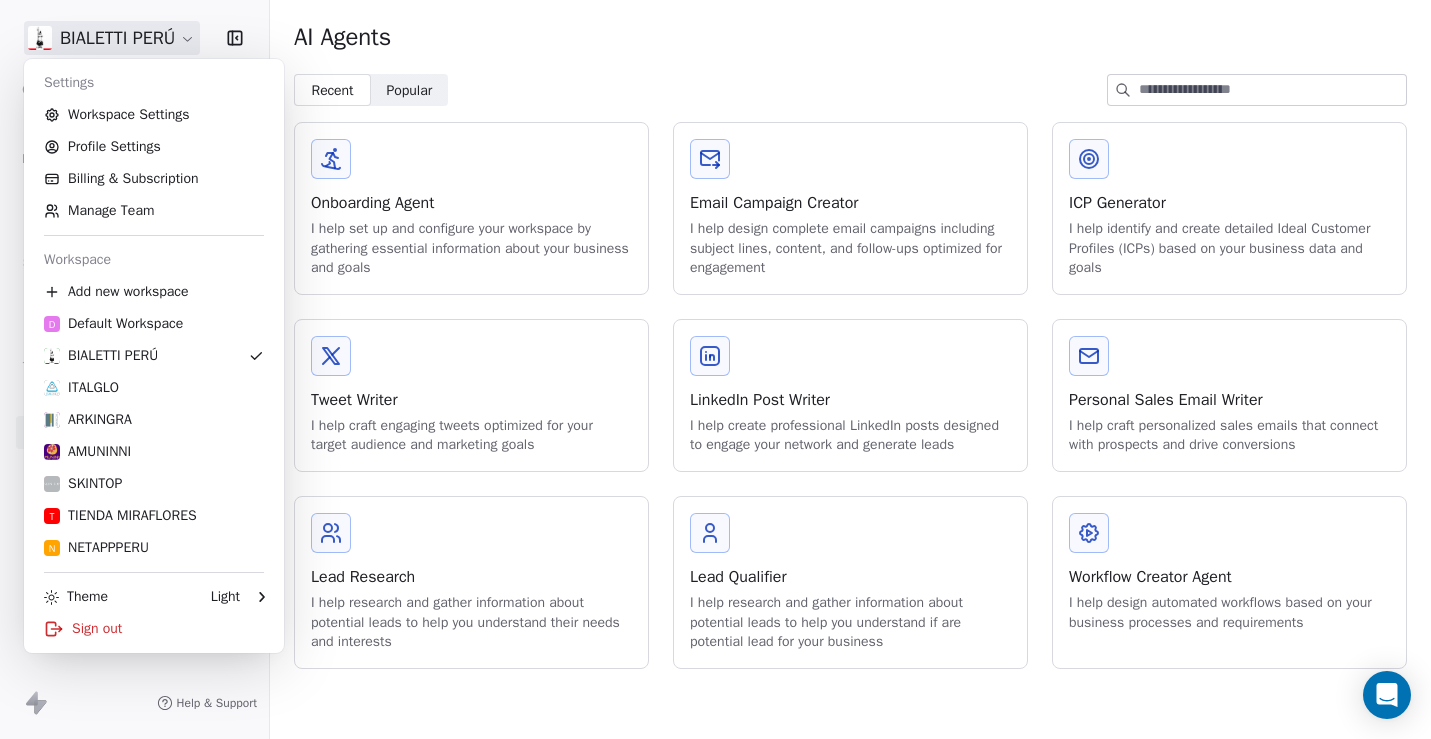 click on "[USERNAME]@example.com Contacts People Marketing Workflows Campaigns Sales Pipelines Sequences Beta Tools Apps AI Agents Help & Support AI Agents Recent Recent Popular Popular Onboarding Agent I help set up and configure your workspace by gathering essential information about your business and goals Email Campaign Creator I help design complete email campaigns including subject lines, content, and follow-ups optimized for engagement ICP Generator I help identify and create detailed Ideal Customer Profiles (ICPs) based on your business data and goals Tweet Writer I help craft engaging tweets optimized for your target audience and marketing goals LinkedIn Post Writer I help create professional LinkedIn posts designed to engage your network and generate leads Personal Sales Email Writer I help craft personalized sales emails that connect with prospects and drive conversions Lead Research I help research and gather information about potential leads to help you understand their needs and interests Lead Qualifier" at bounding box center (715, 369) 